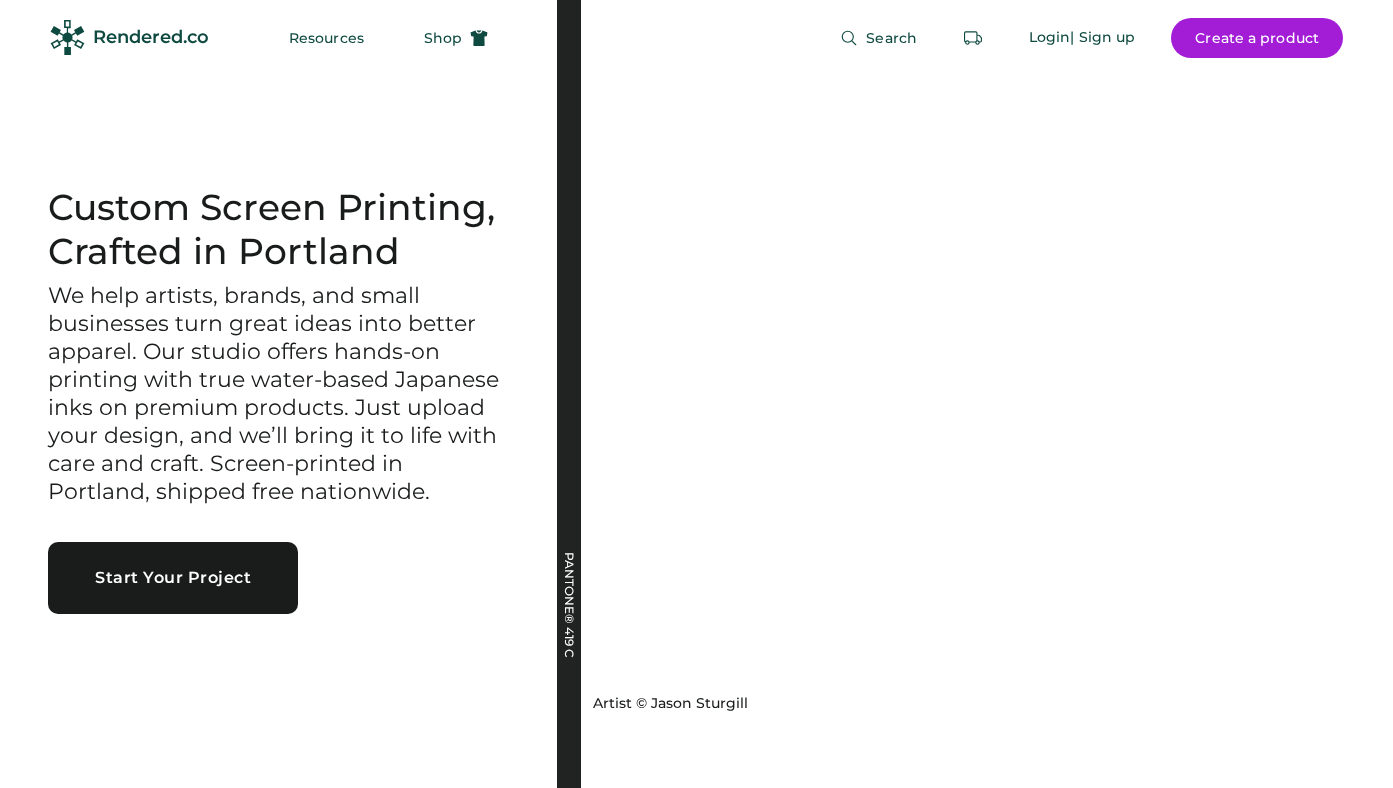 scroll, scrollTop: 0, scrollLeft: 0, axis: both 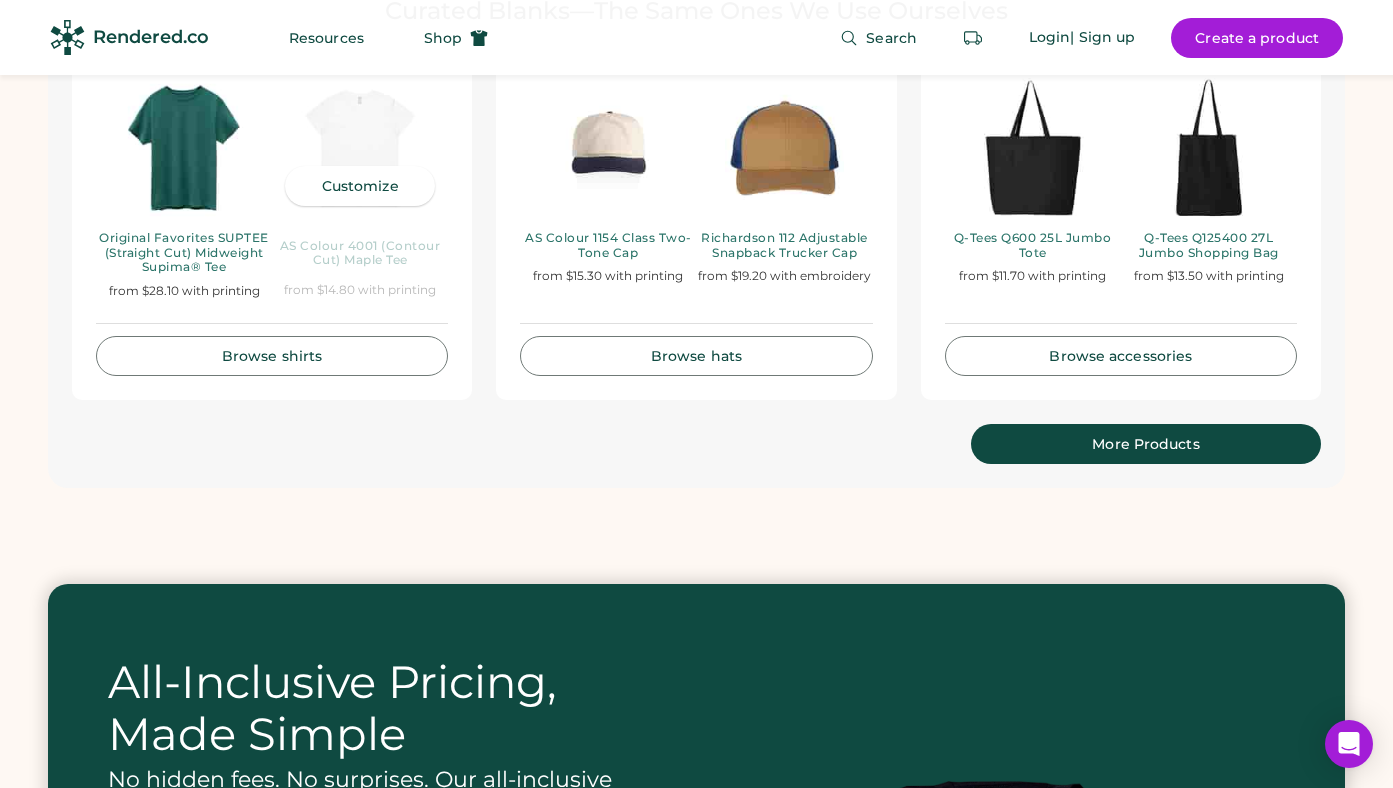 click on "AS Colour 4001 (Contour Cut) Maple Tee from $14.80 with printing" at bounding box center (360, 186) 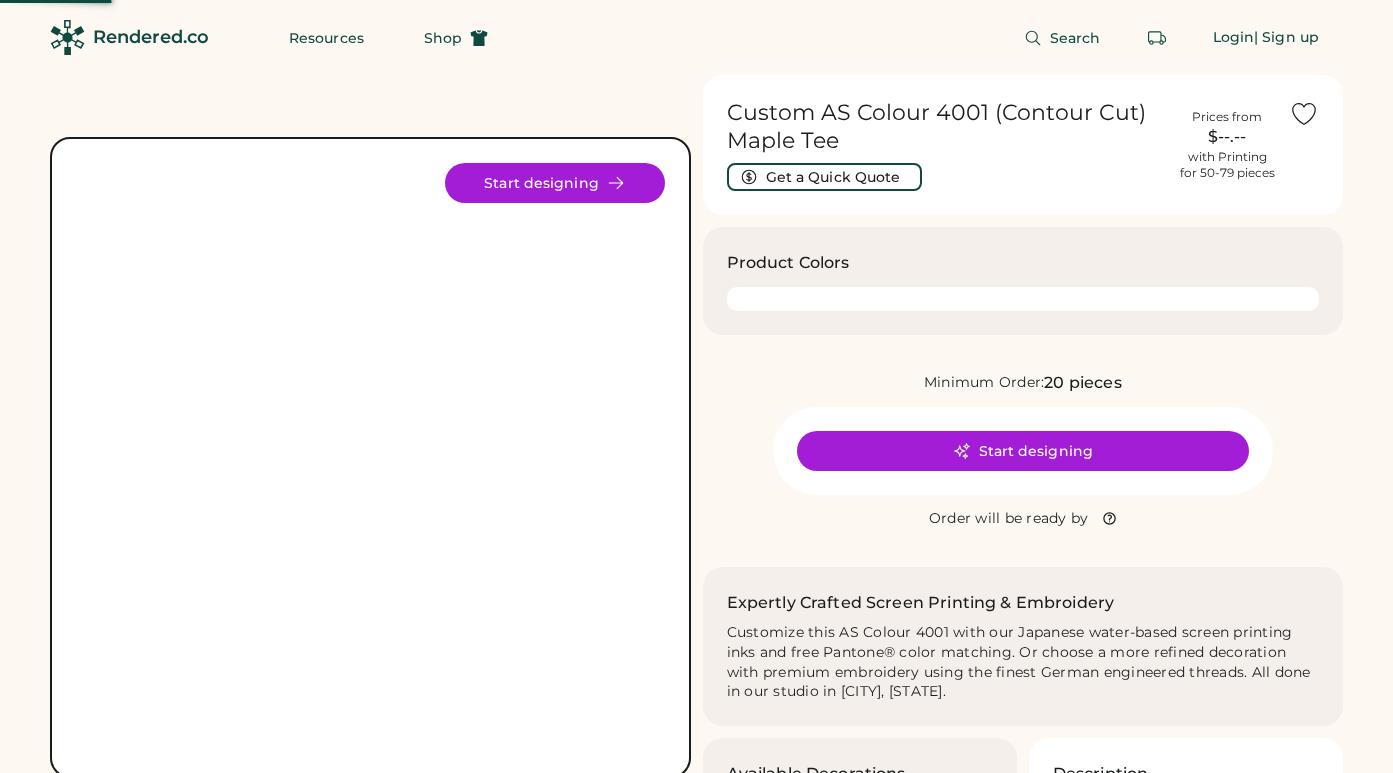 scroll, scrollTop: 0, scrollLeft: 0, axis: both 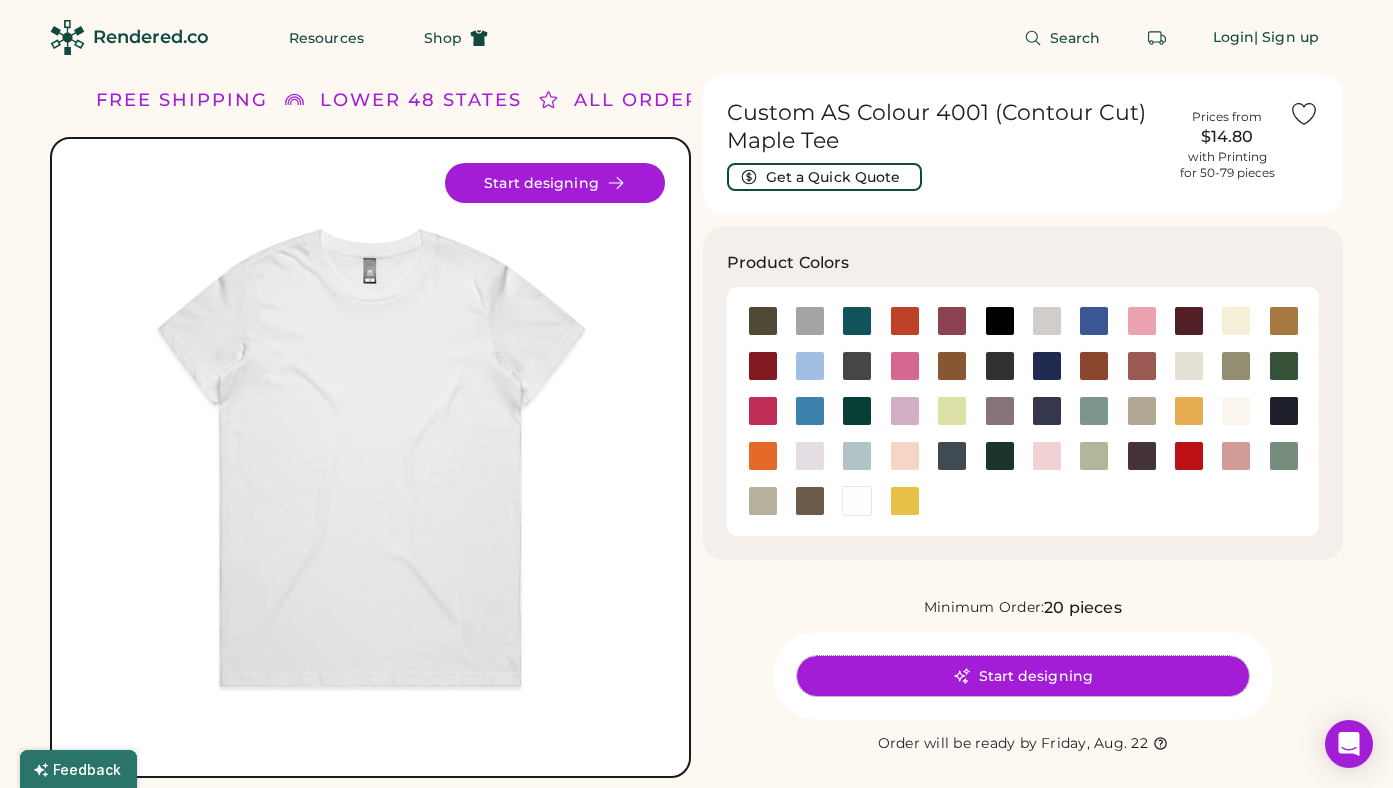 click on "Start designing" at bounding box center (1023, 676) 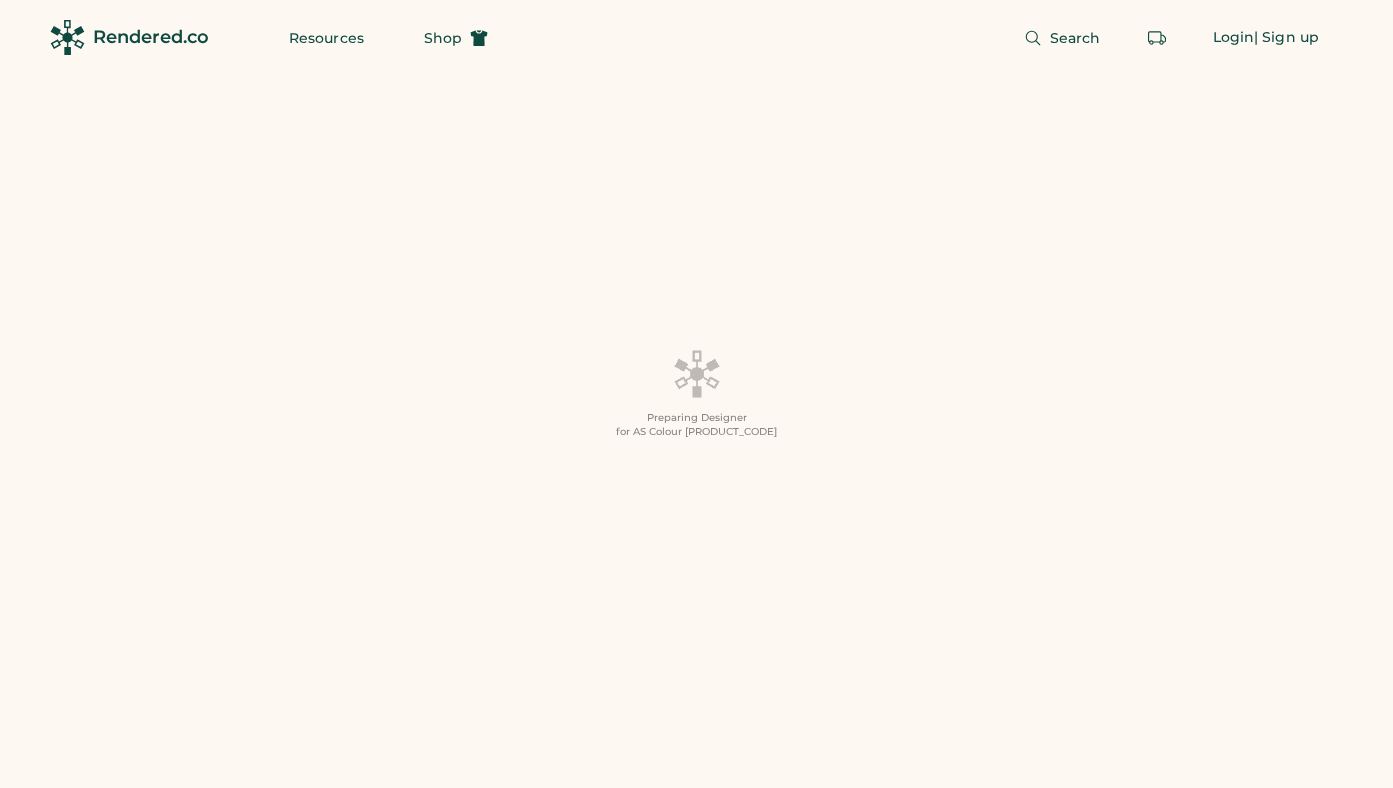 scroll, scrollTop: 0, scrollLeft: 0, axis: both 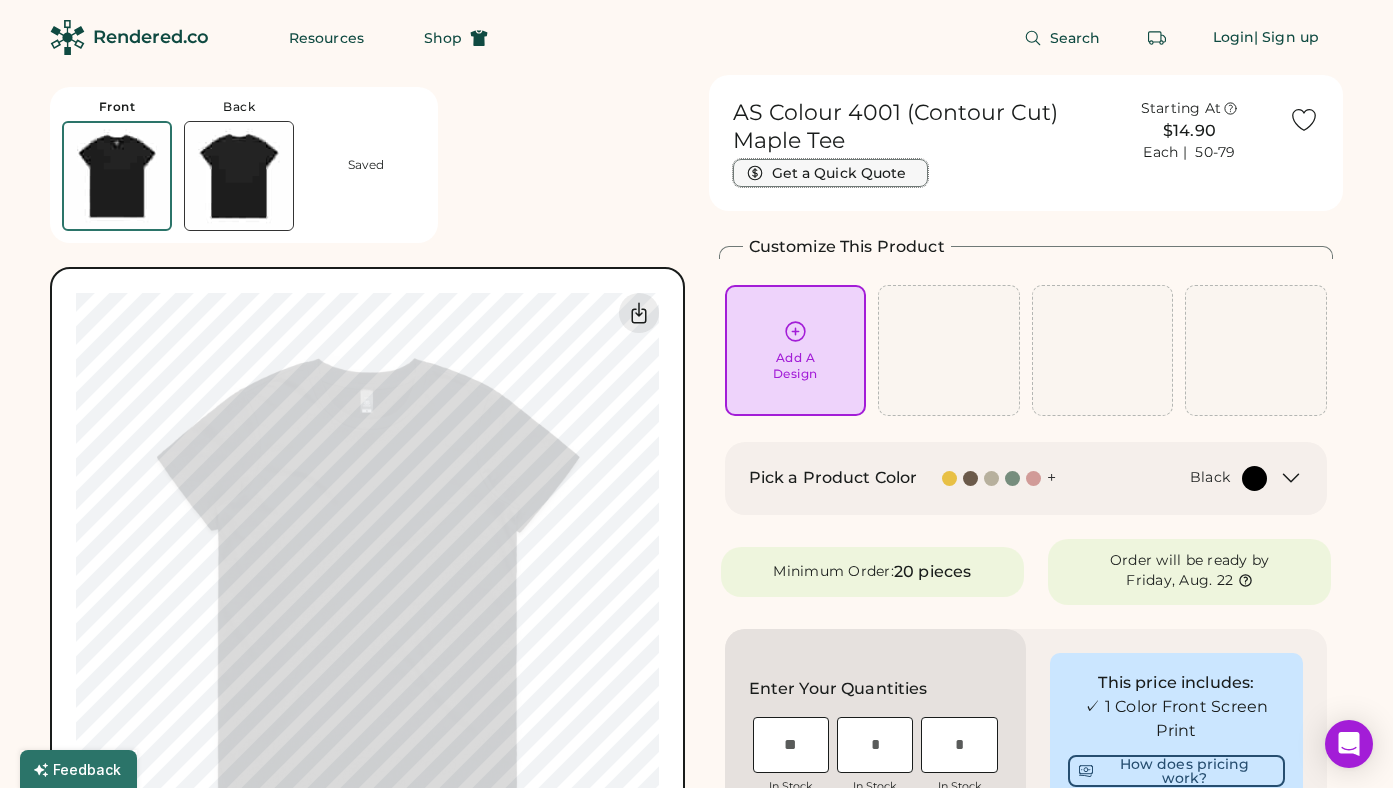 click on "Get a Quick Quote" at bounding box center [830, 173] 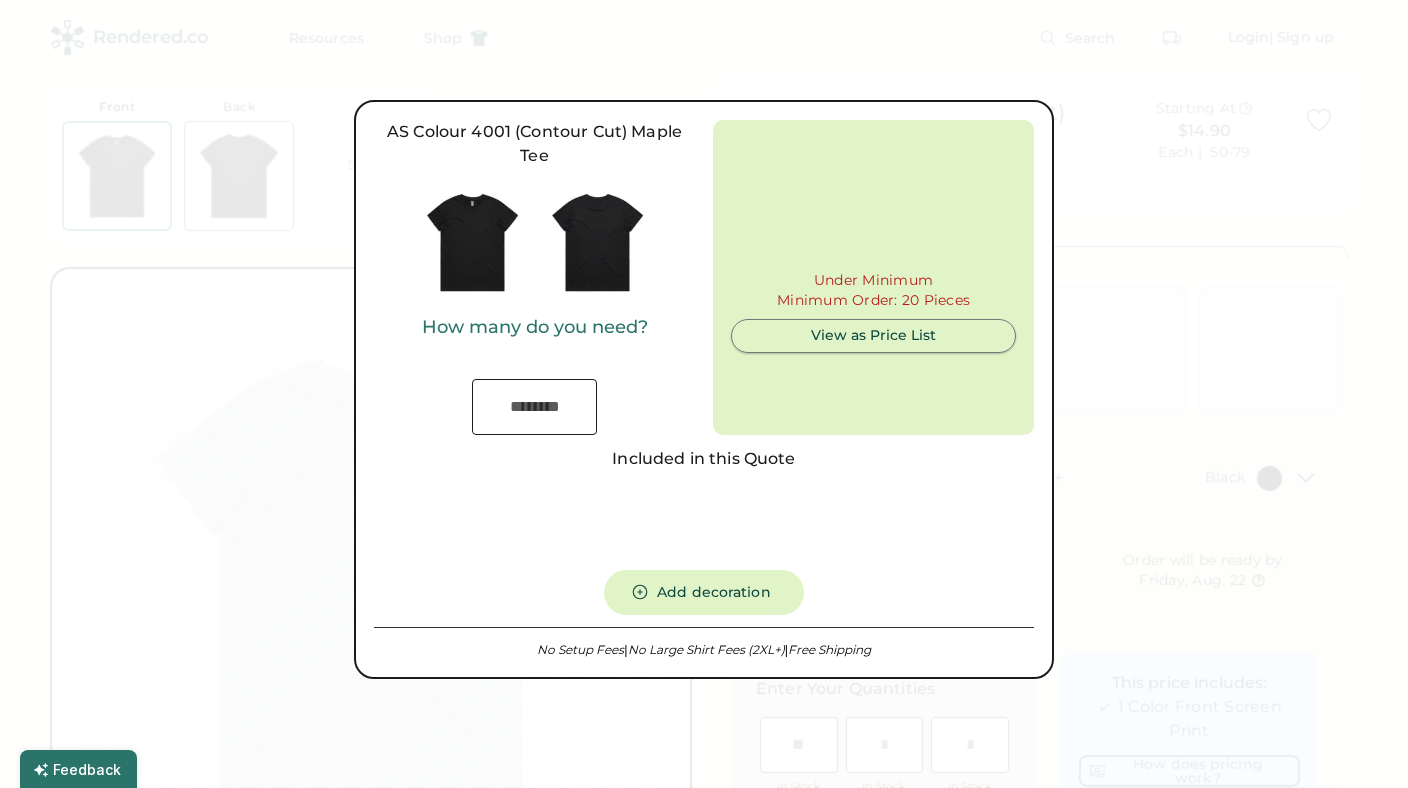 type on "***" 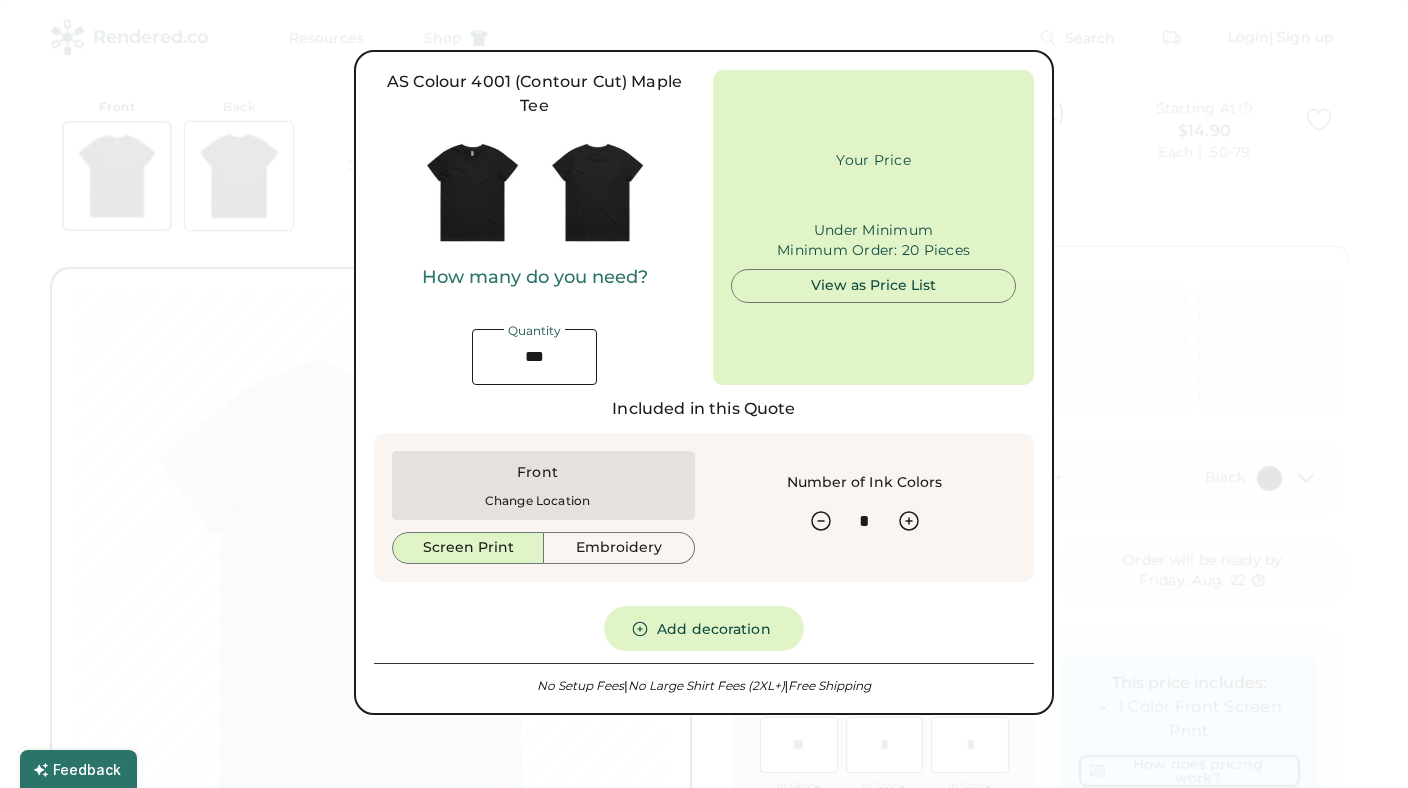 type on "******" 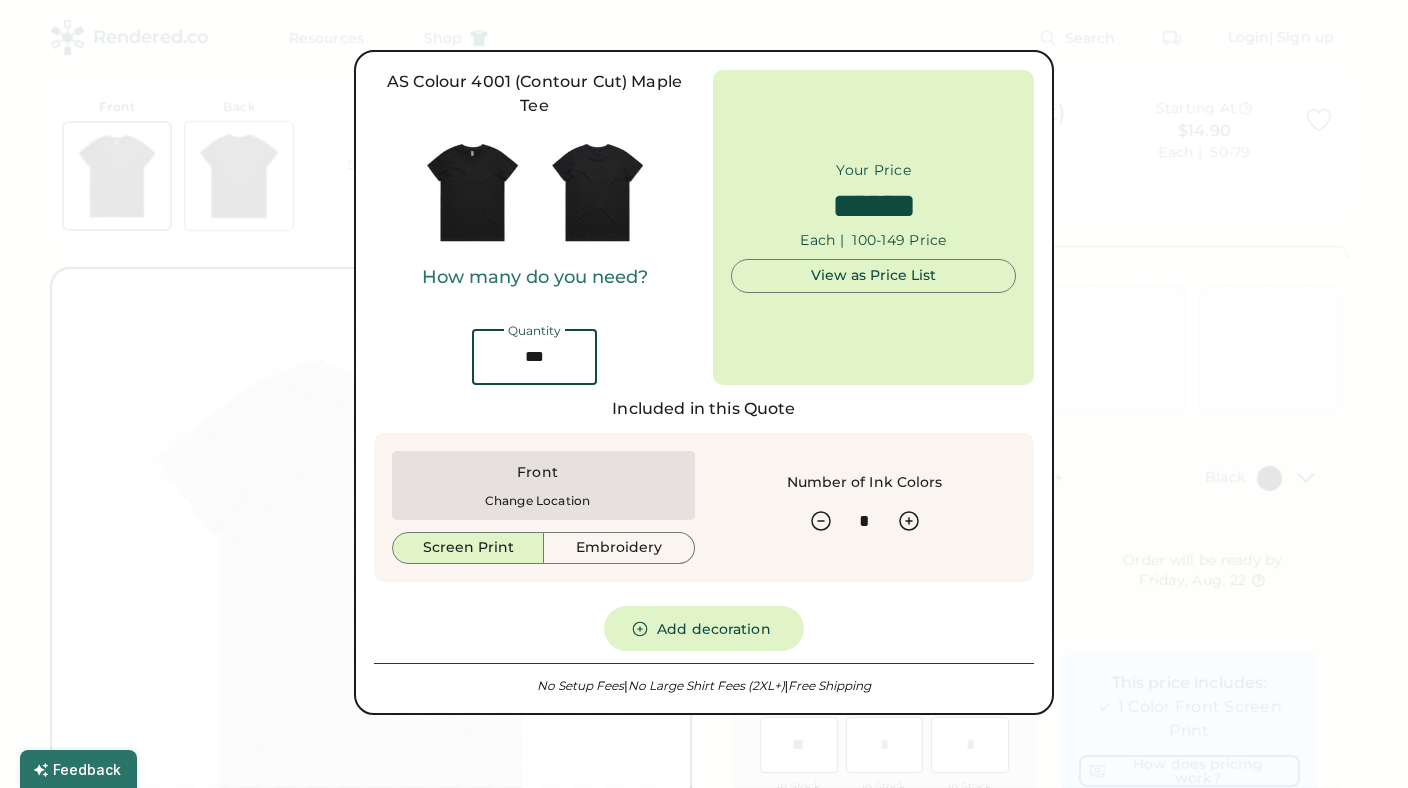 drag, startPoint x: 568, startPoint y: 366, endPoint x: 503, endPoint y: 361, distance: 65.192024 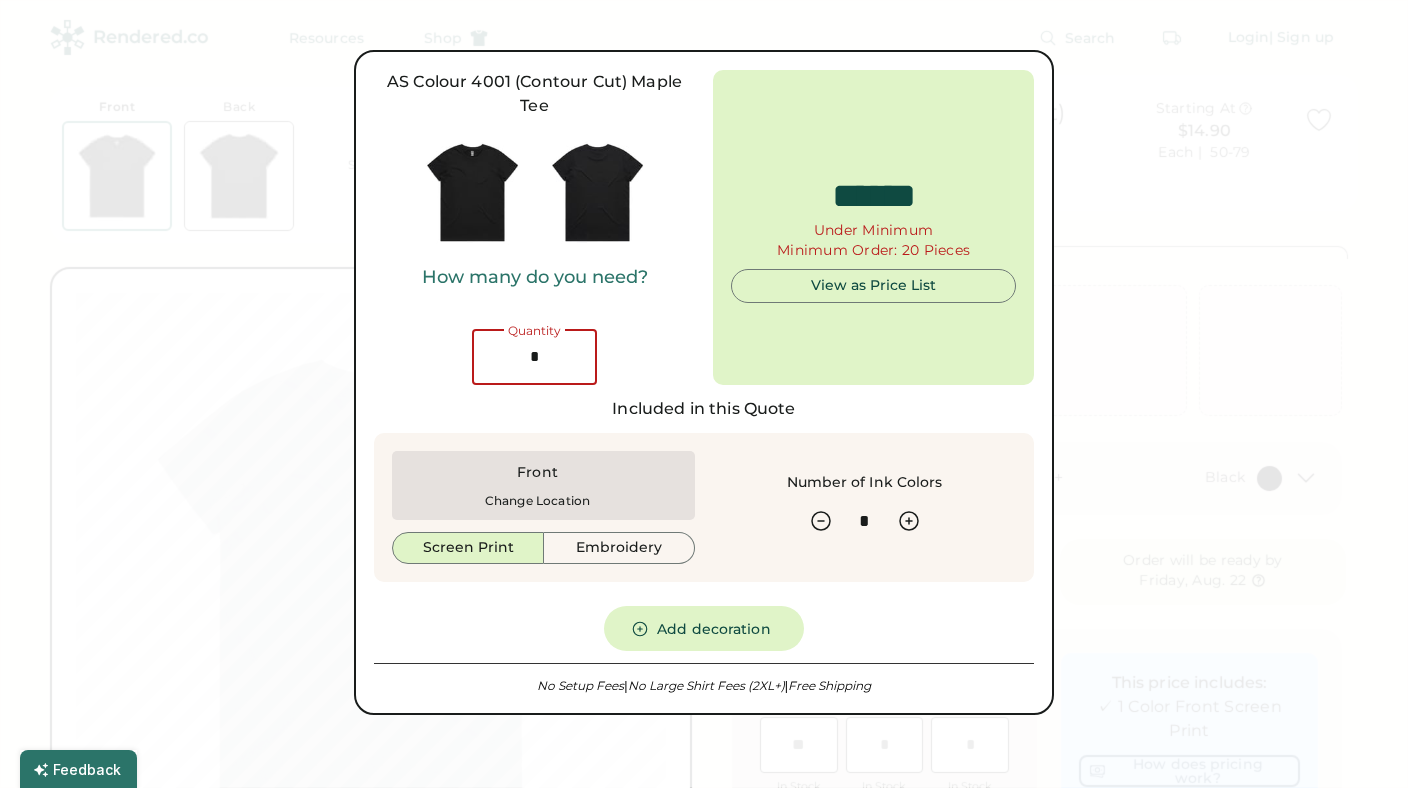type on "*****" 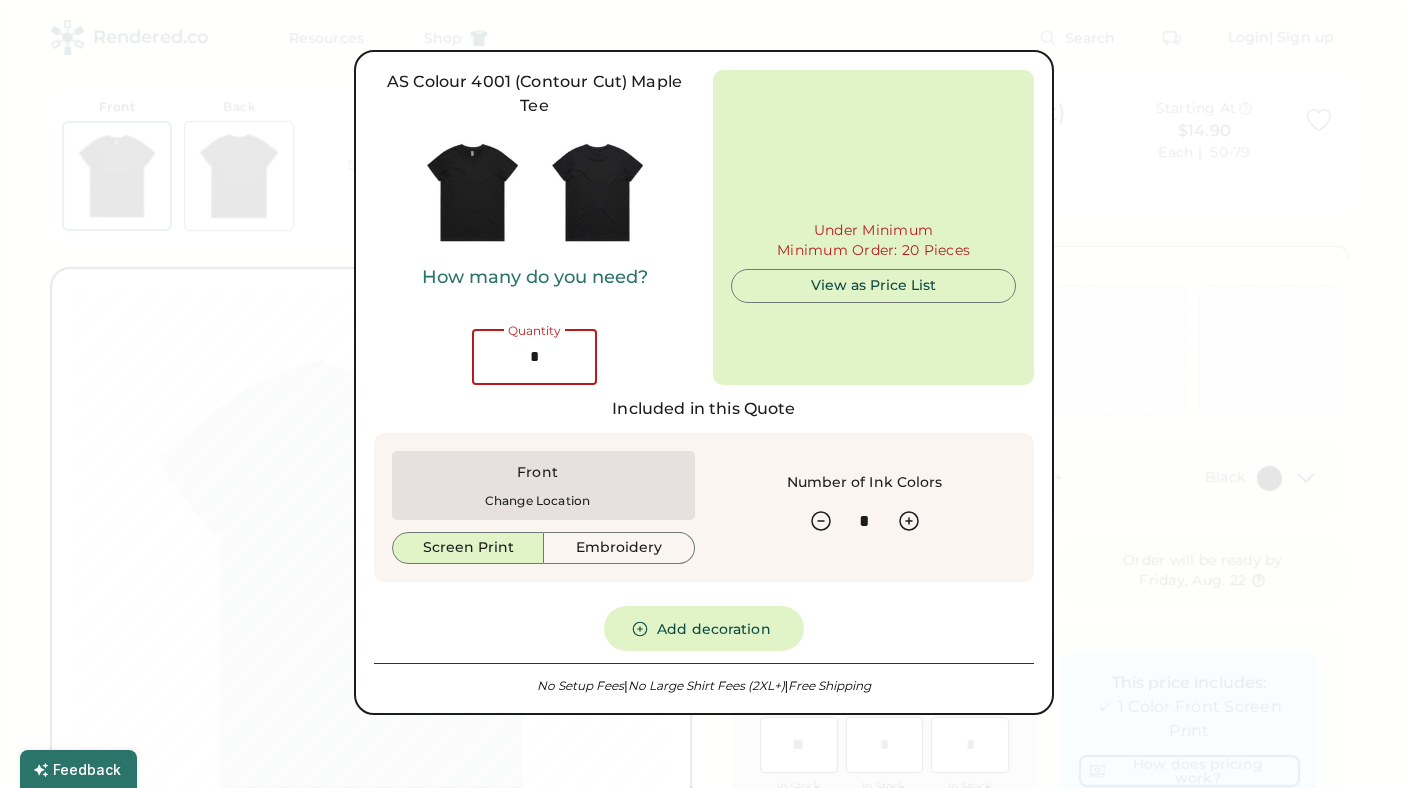 type on "**" 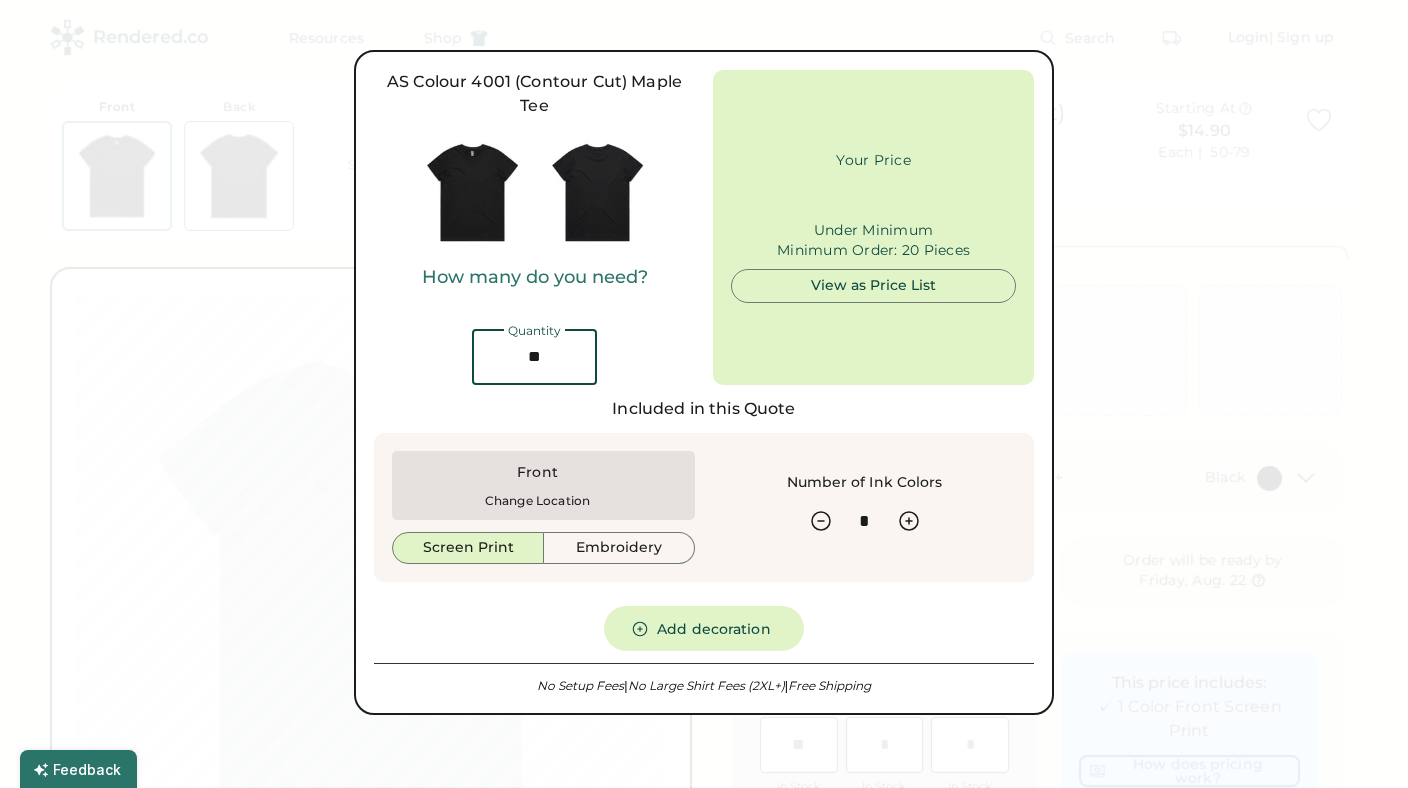 type on "******" 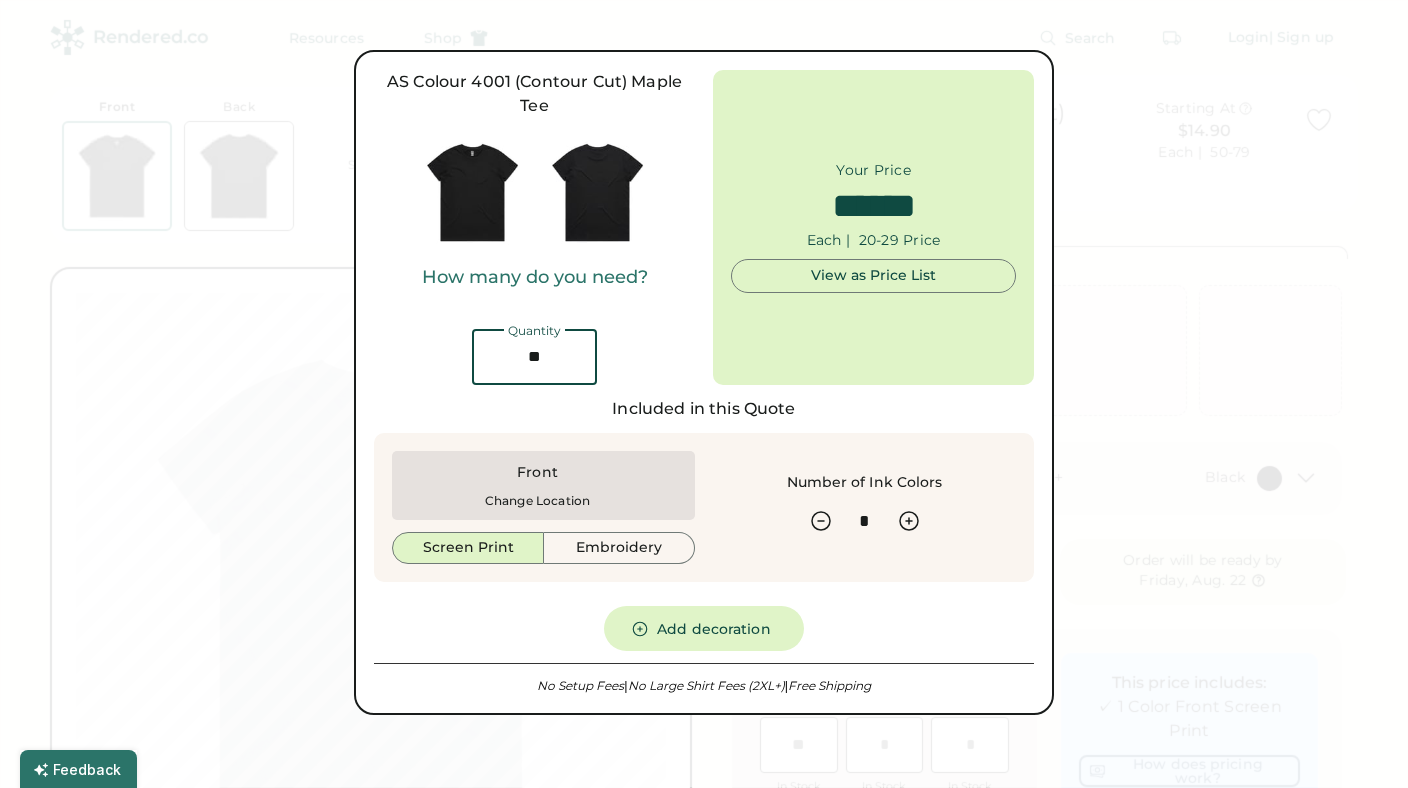 drag, startPoint x: 541, startPoint y: 356, endPoint x: 523, endPoint y: 352, distance: 18.439089 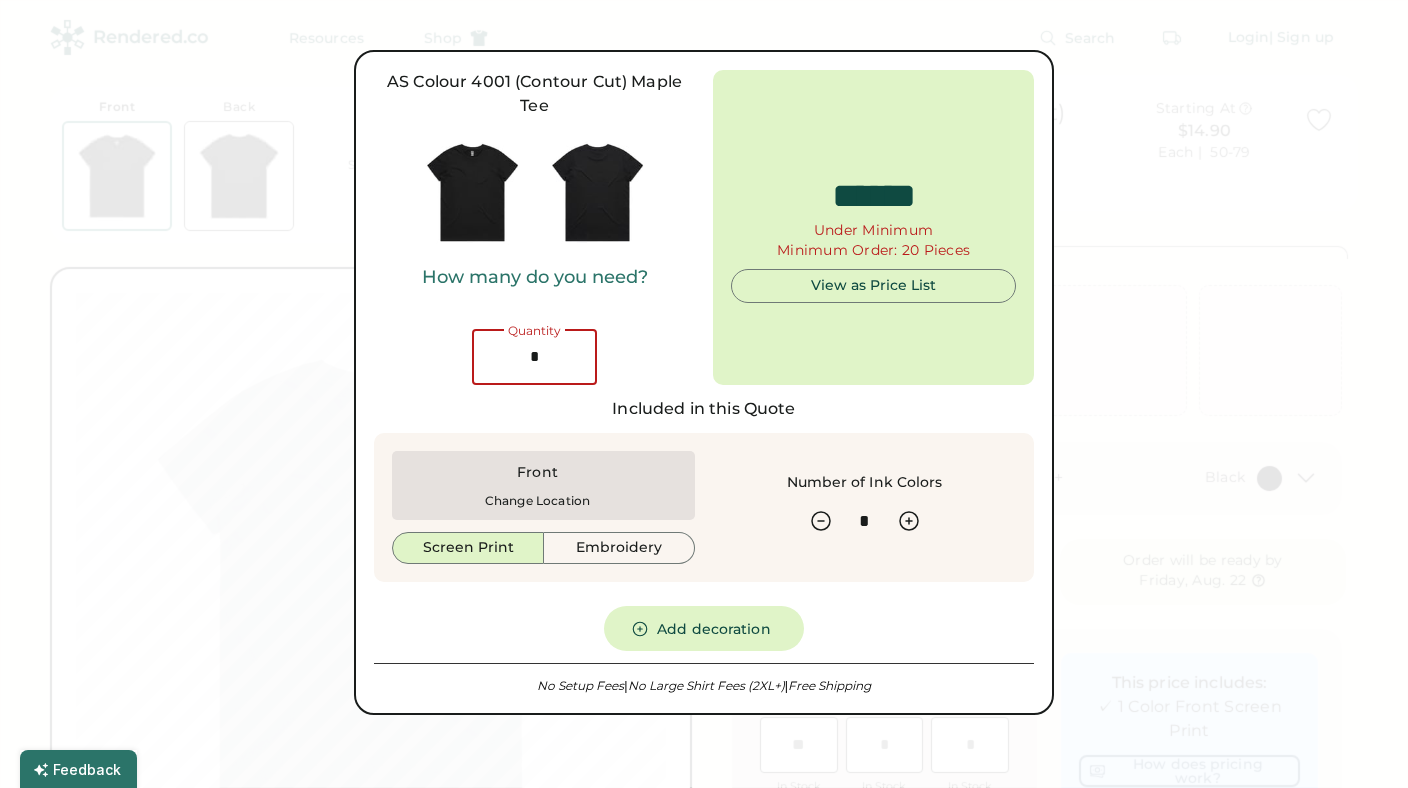 type on "*****" 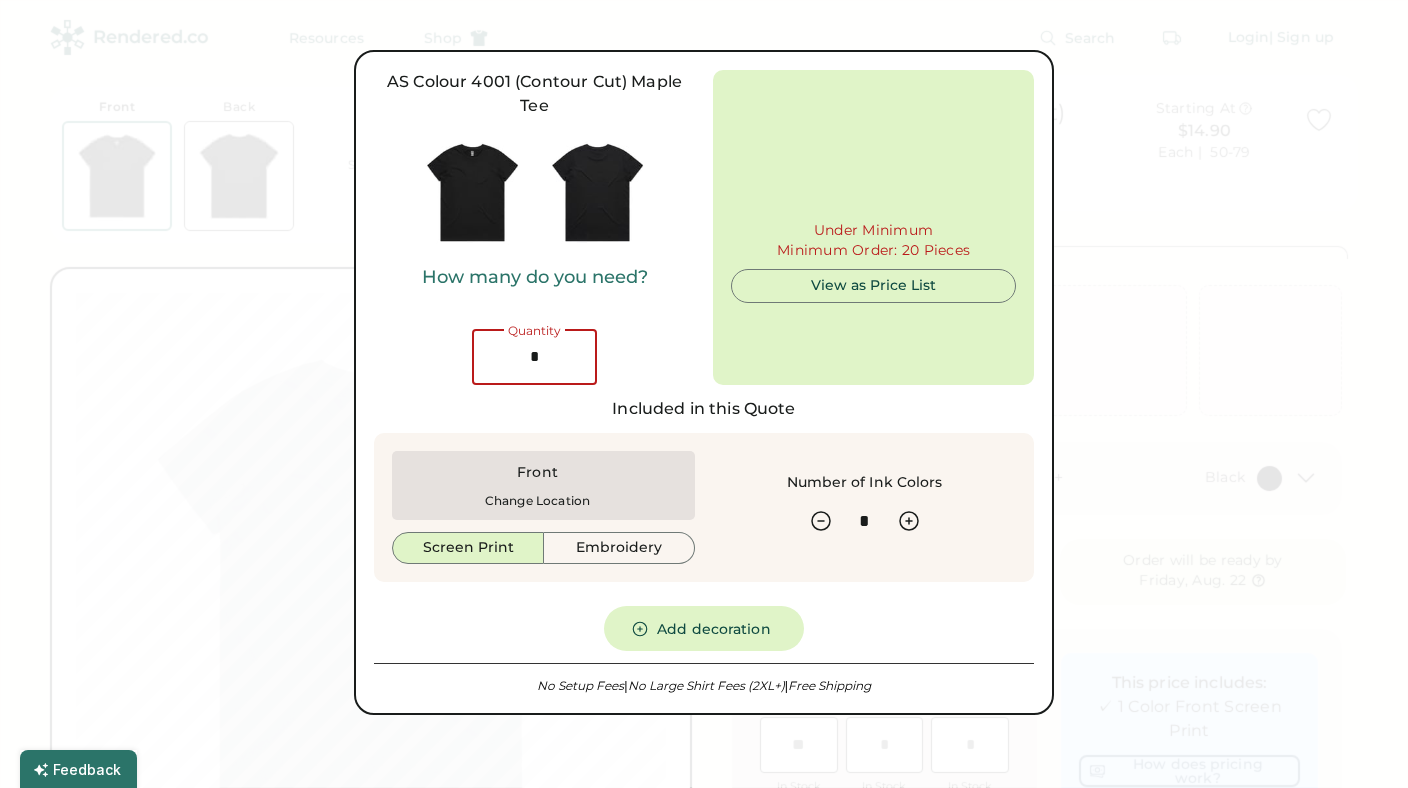type on "**" 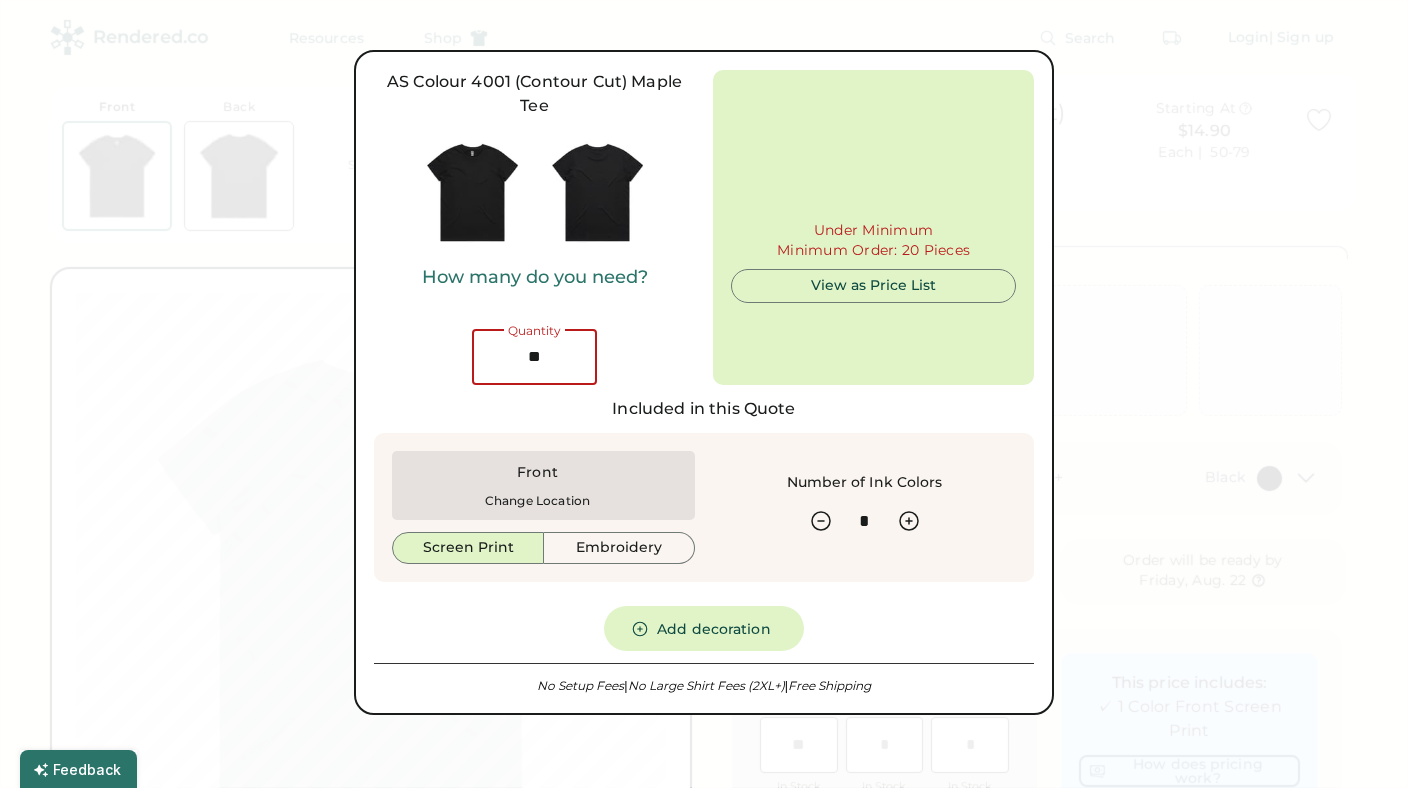 type on "******" 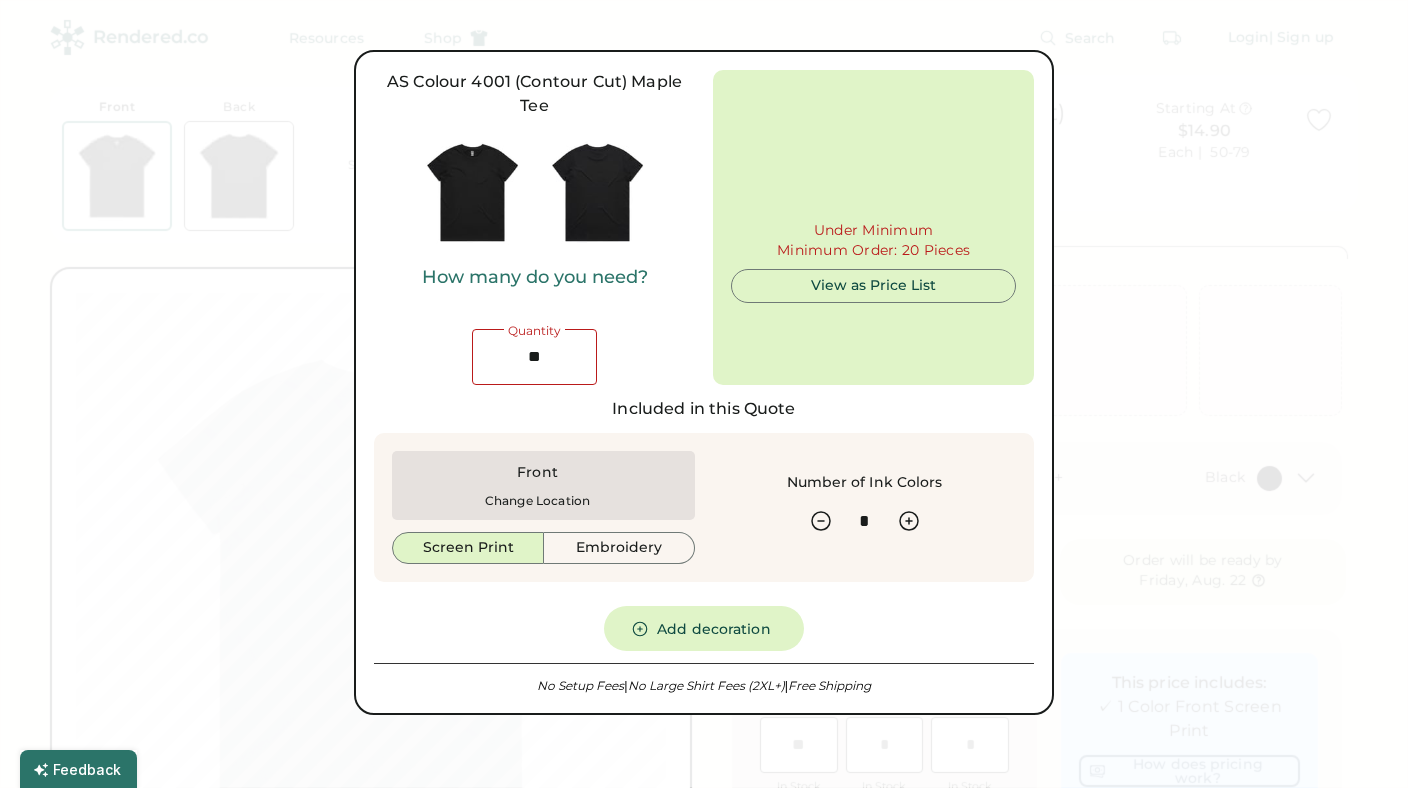 click on "View as Price List" at bounding box center (873, 286) 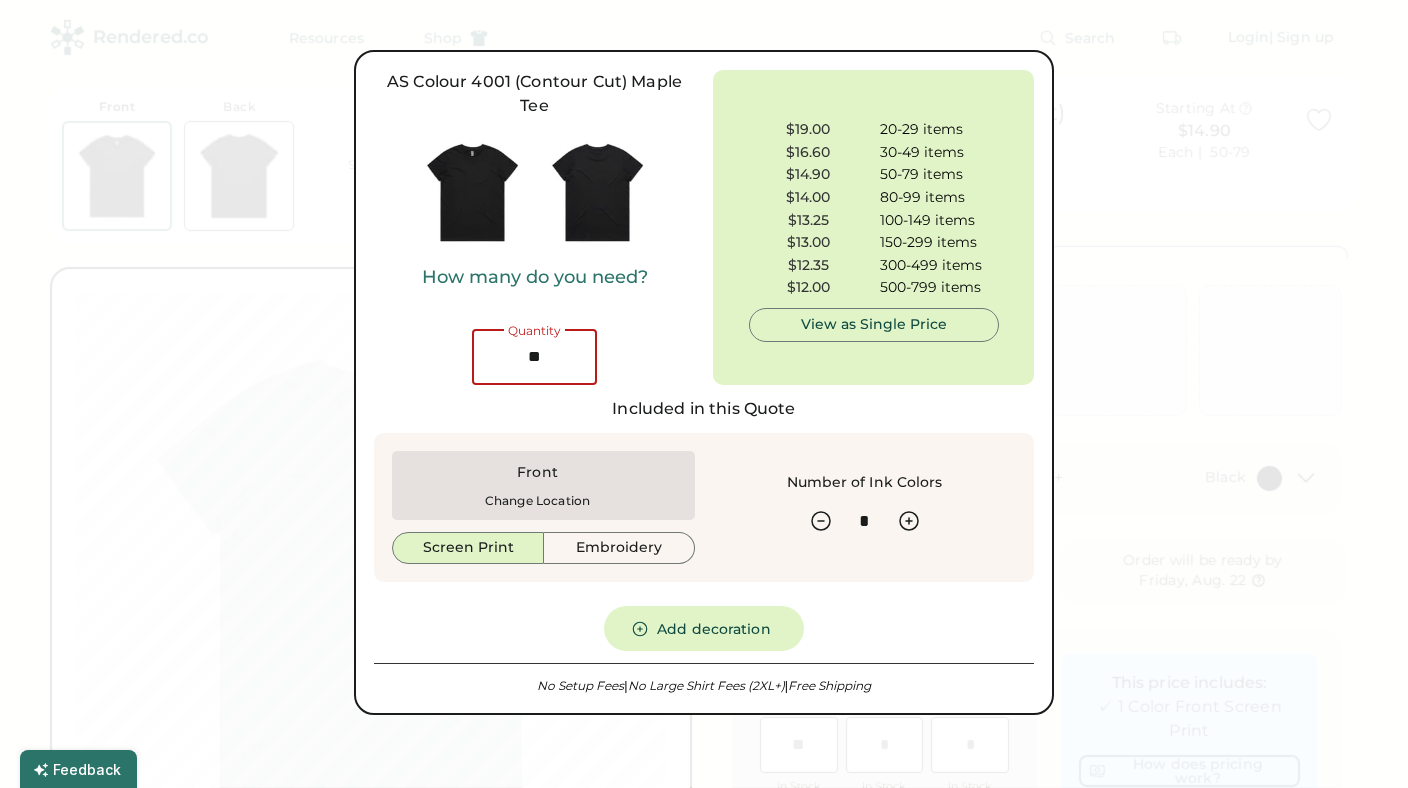 drag, startPoint x: 558, startPoint y: 357, endPoint x: 508, endPoint y: 356, distance: 50.01 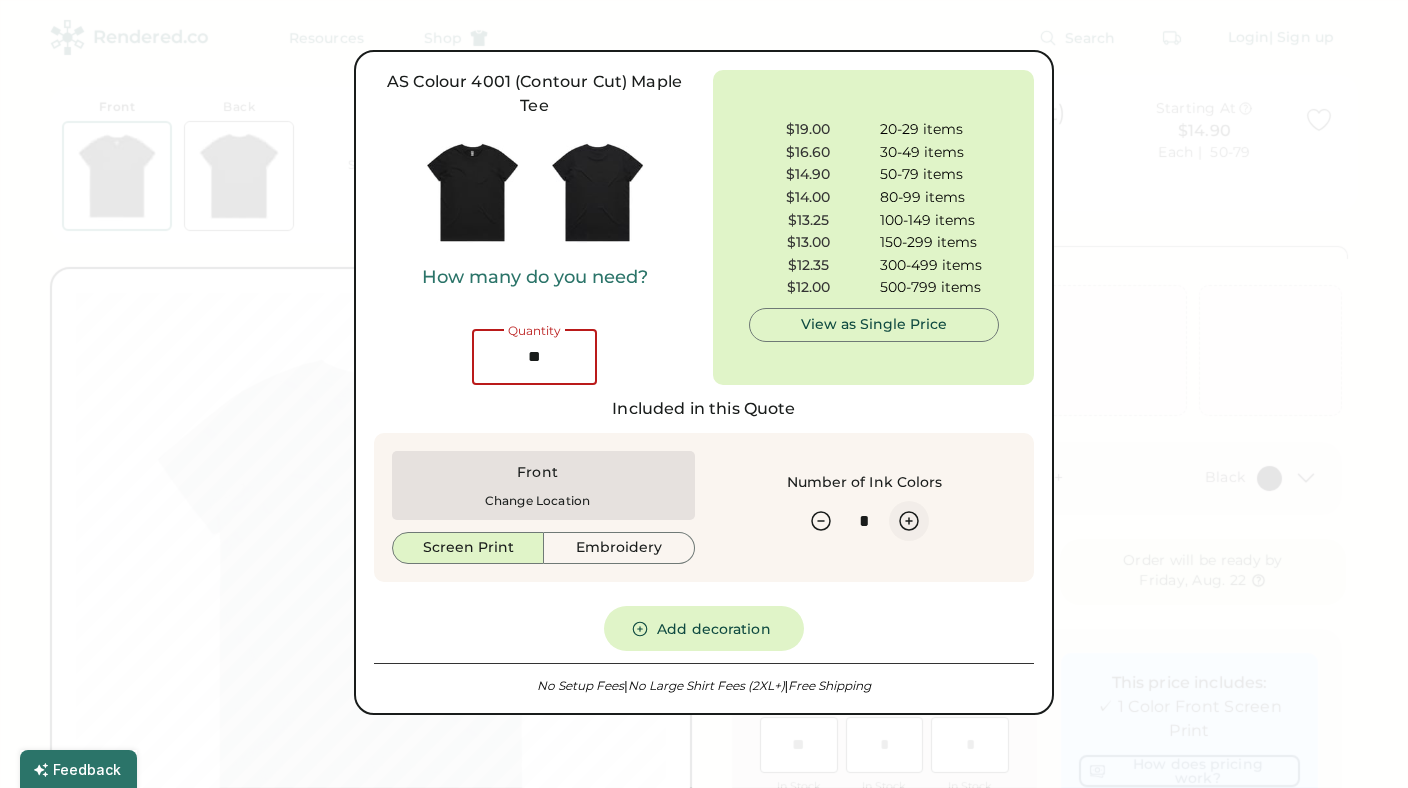 click 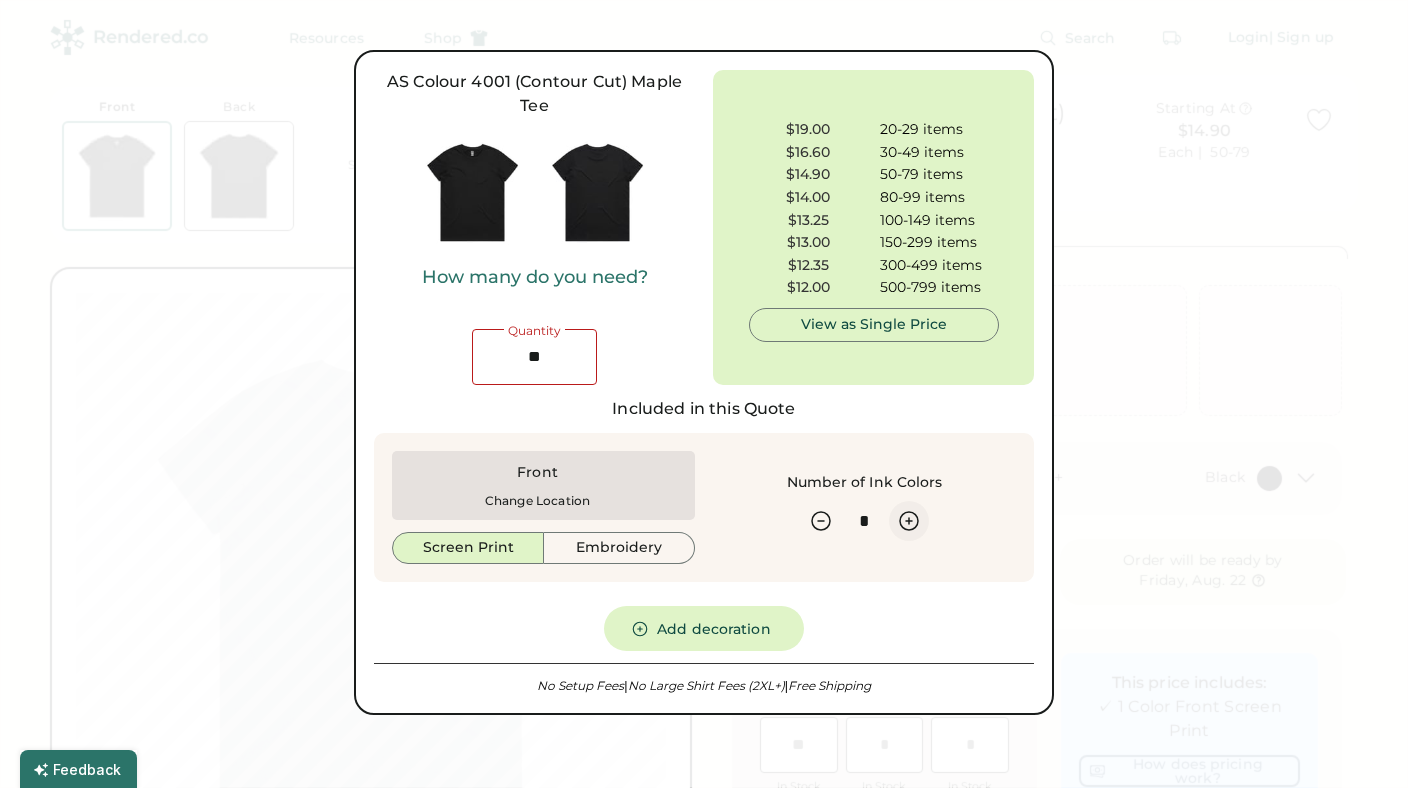 click 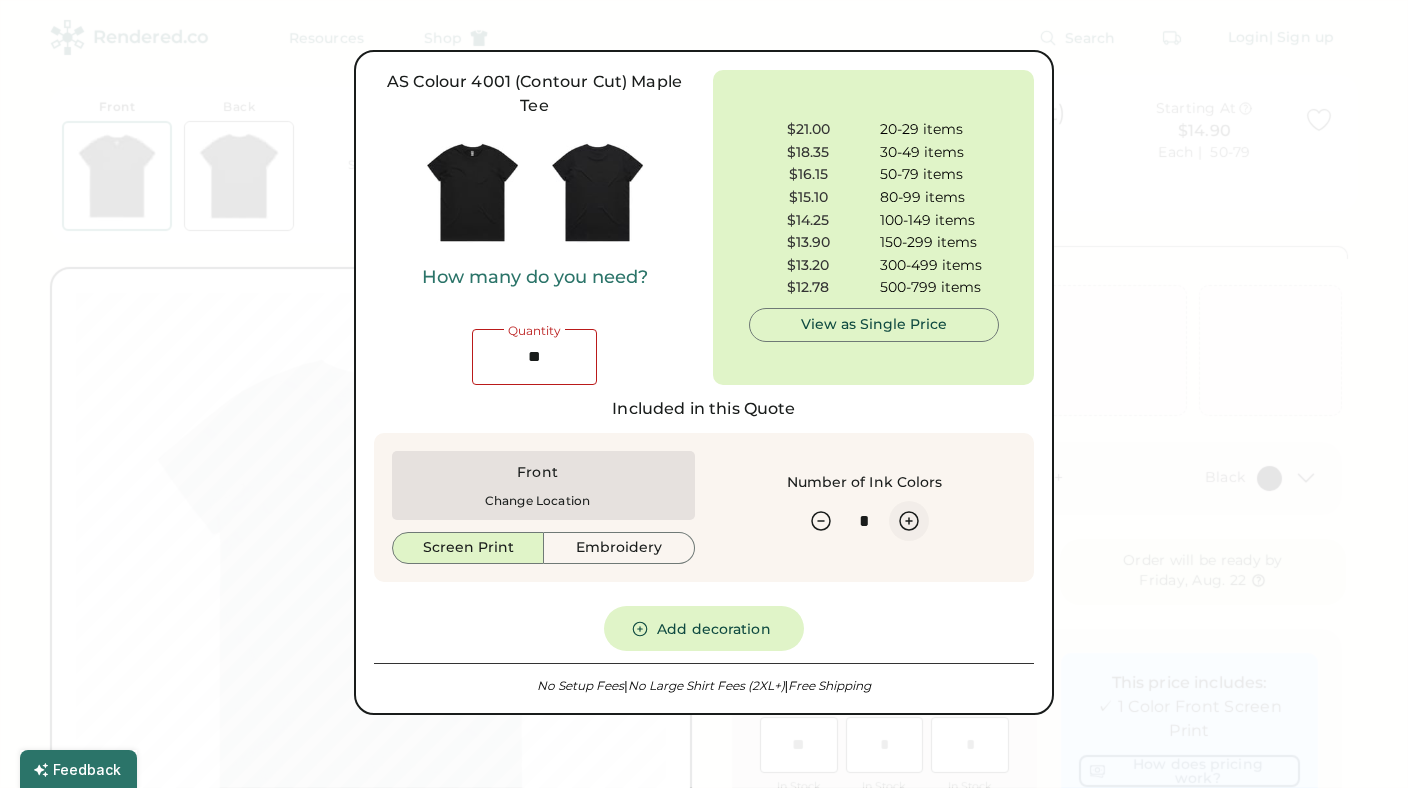 click 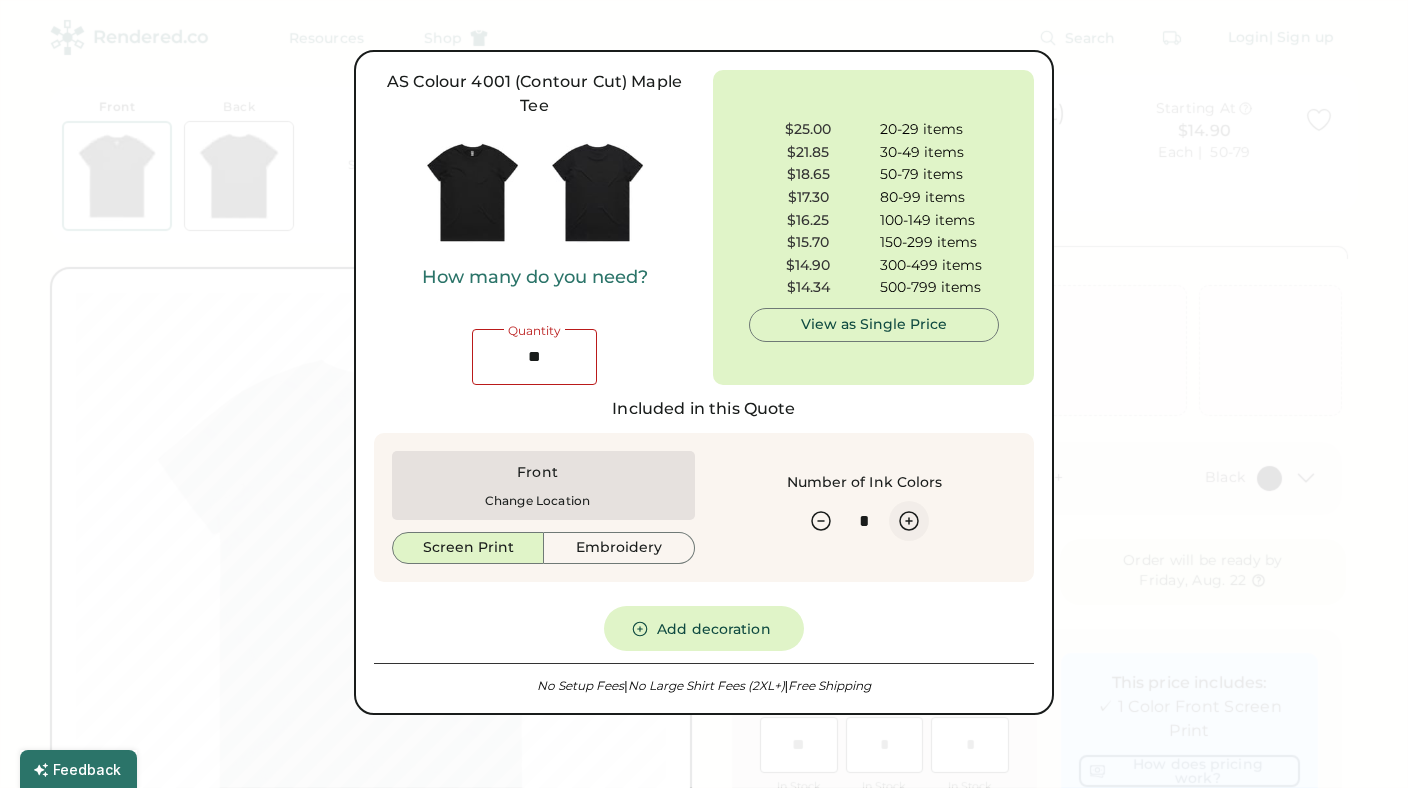 click 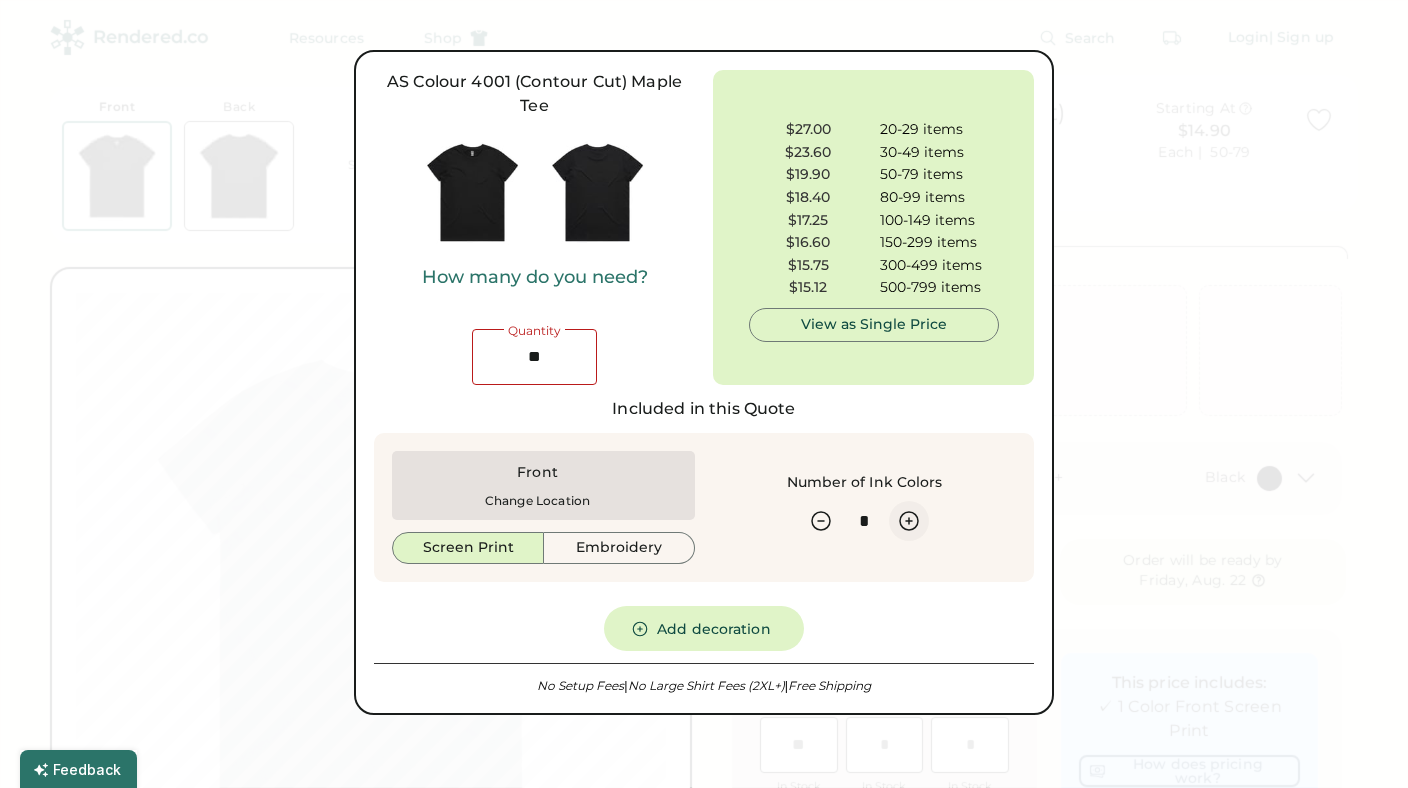 click 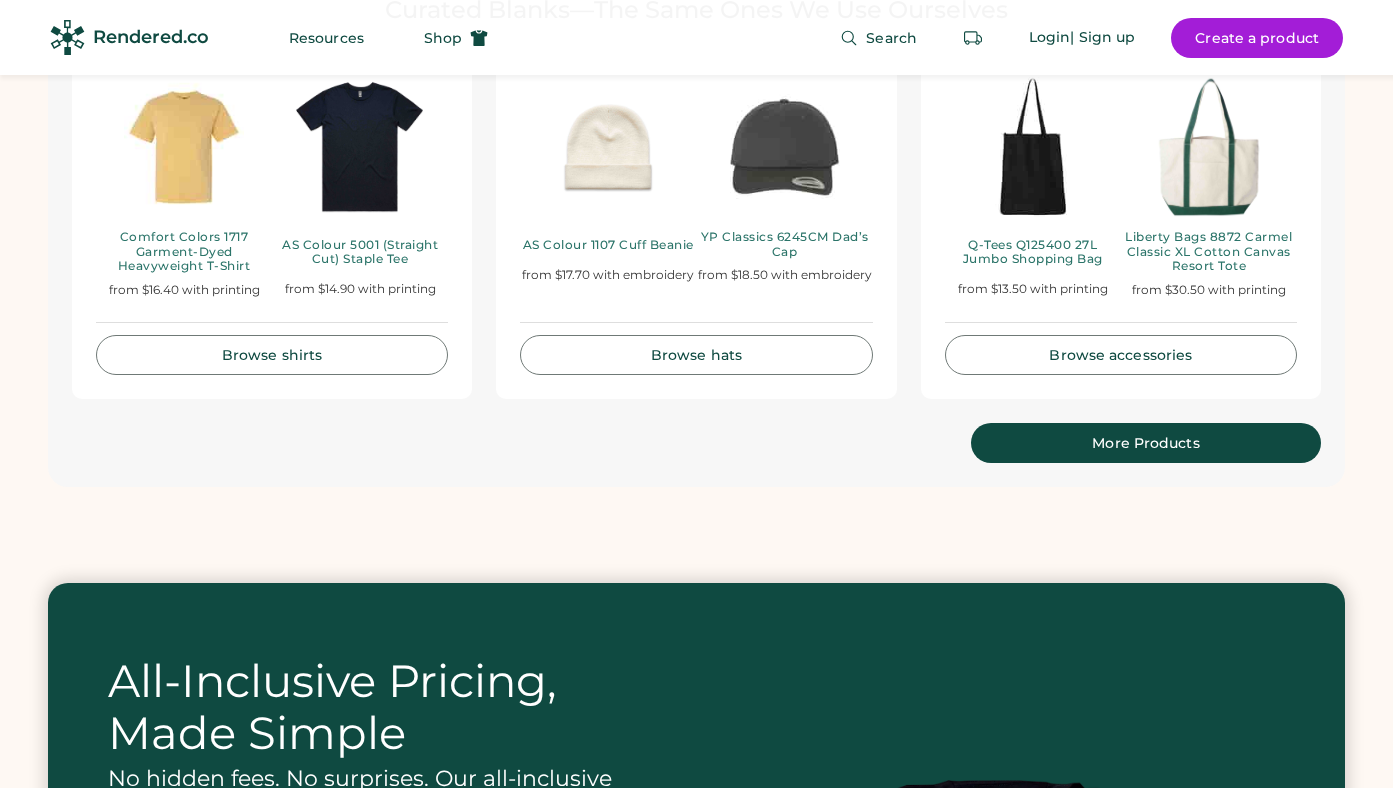 scroll, scrollTop: 4149, scrollLeft: 0, axis: vertical 